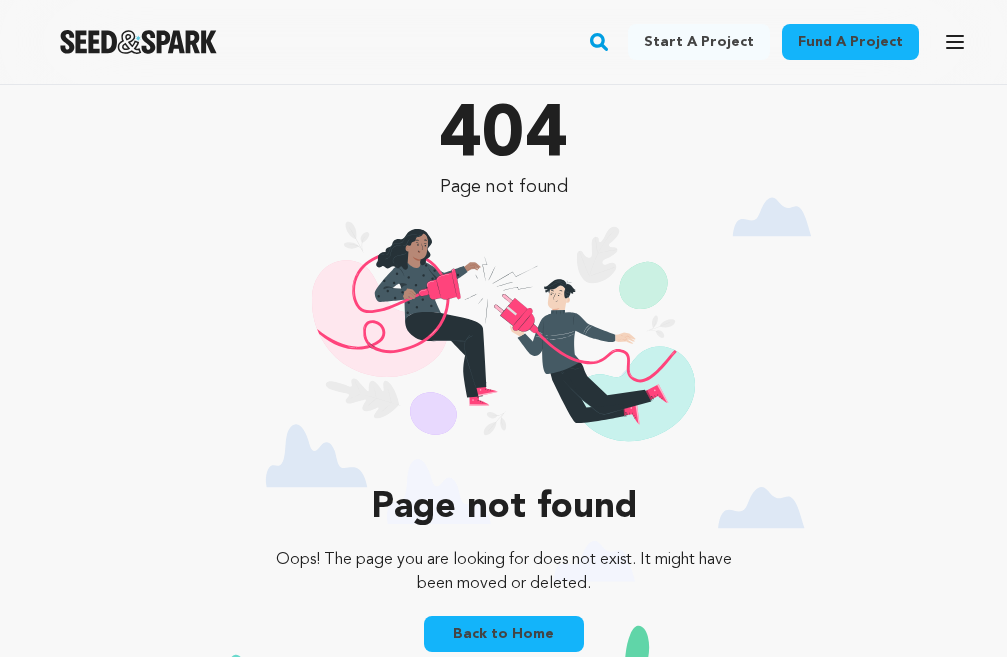 scroll, scrollTop: 0, scrollLeft: 0, axis: both 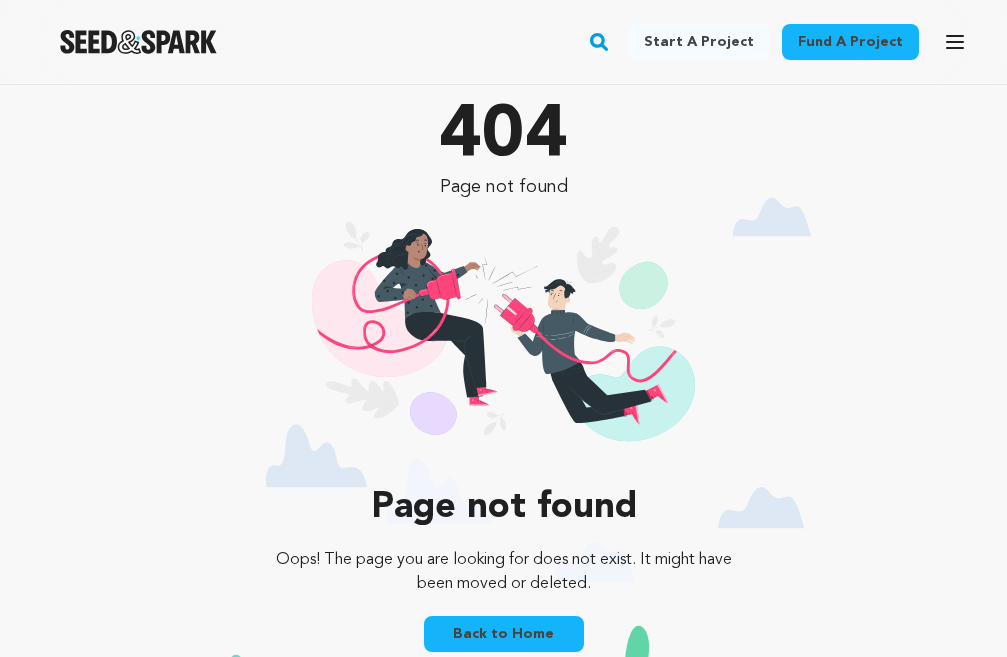 click at bounding box center [138, 42] 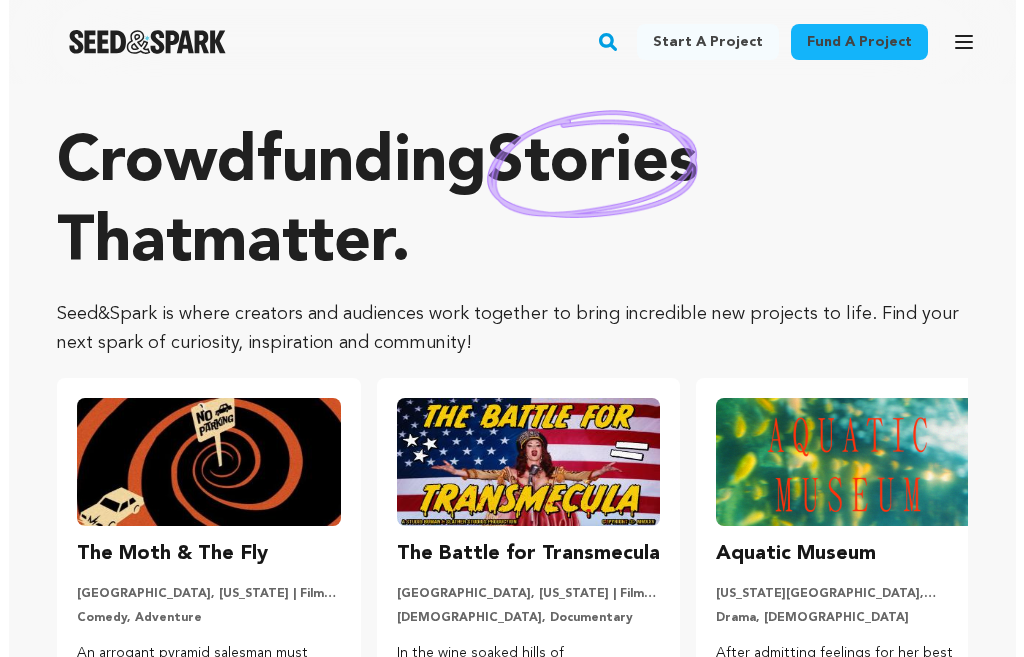 scroll, scrollTop: 0, scrollLeft: 0, axis: both 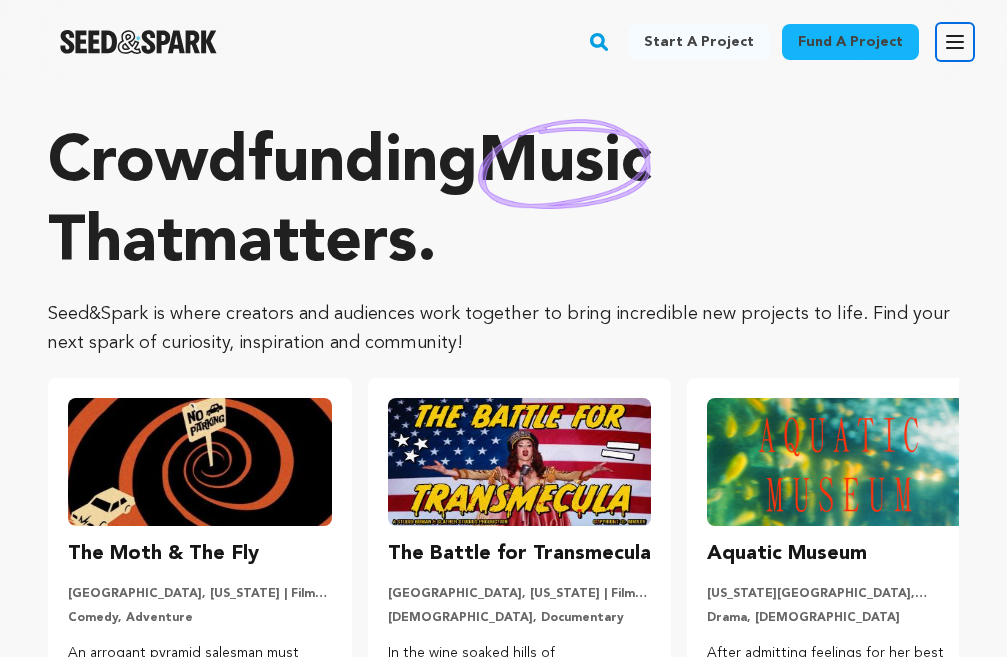 click 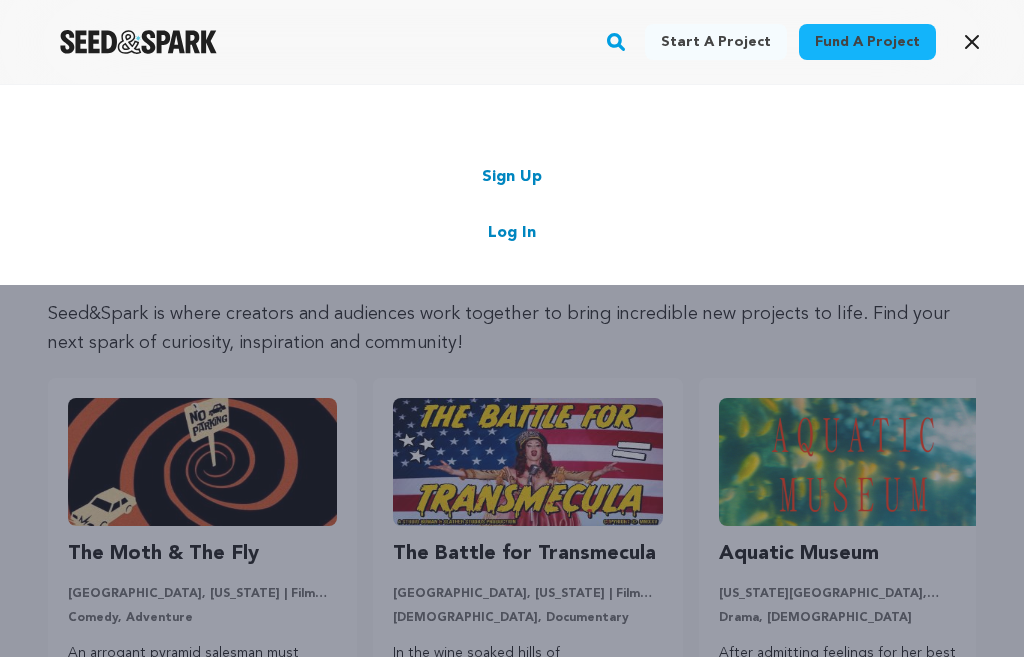 click on "Sign Up" at bounding box center [512, 177] 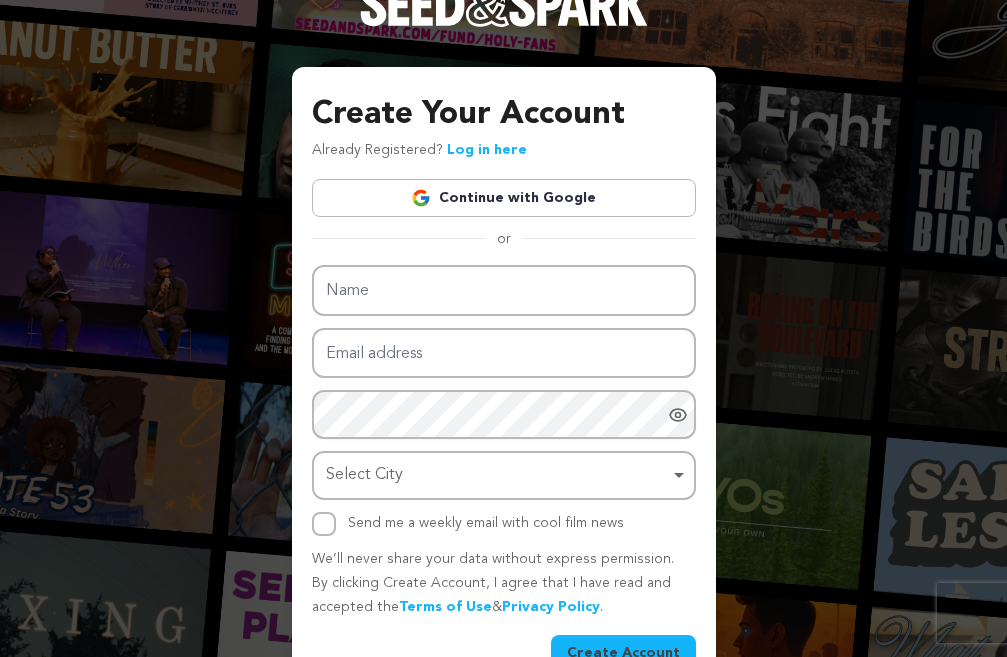 scroll, scrollTop: 0, scrollLeft: 0, axis: both 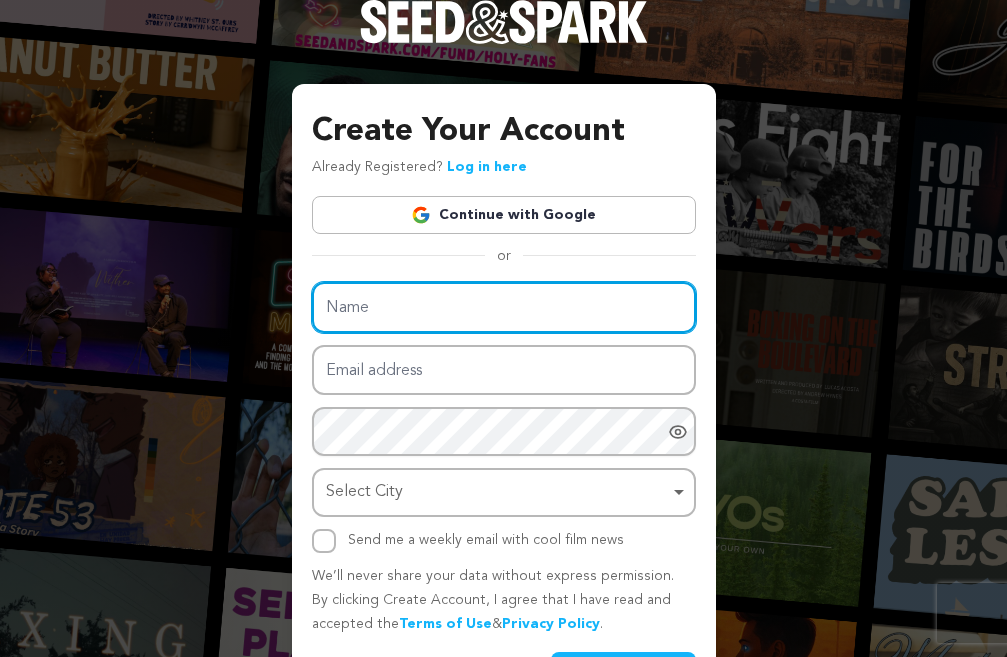 click on "Name" at bounding box center [504, 307] 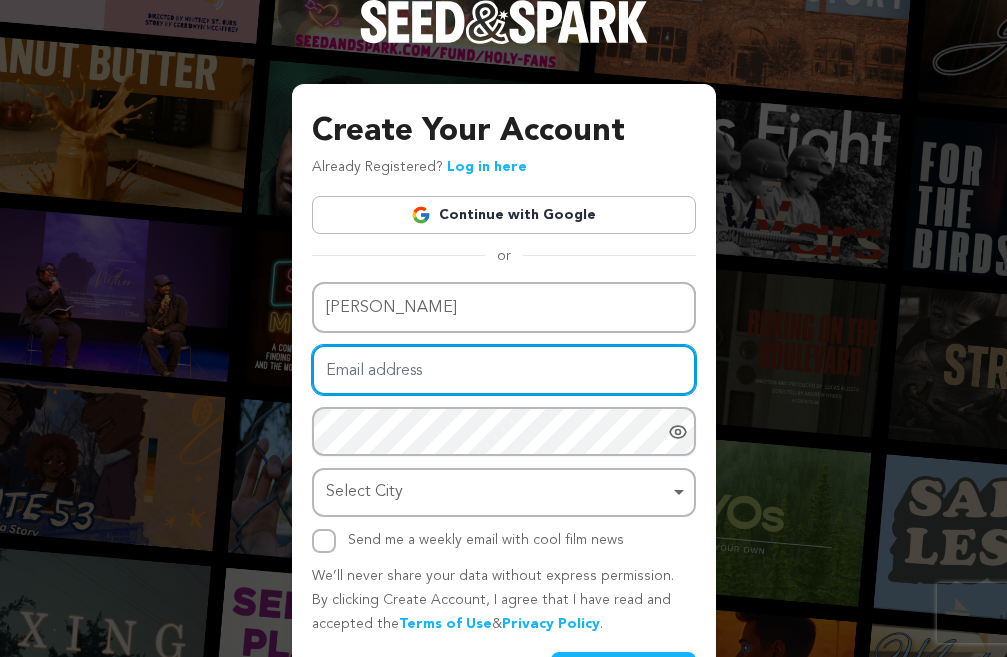 click on "Email address" at bounding box center (504, 370) 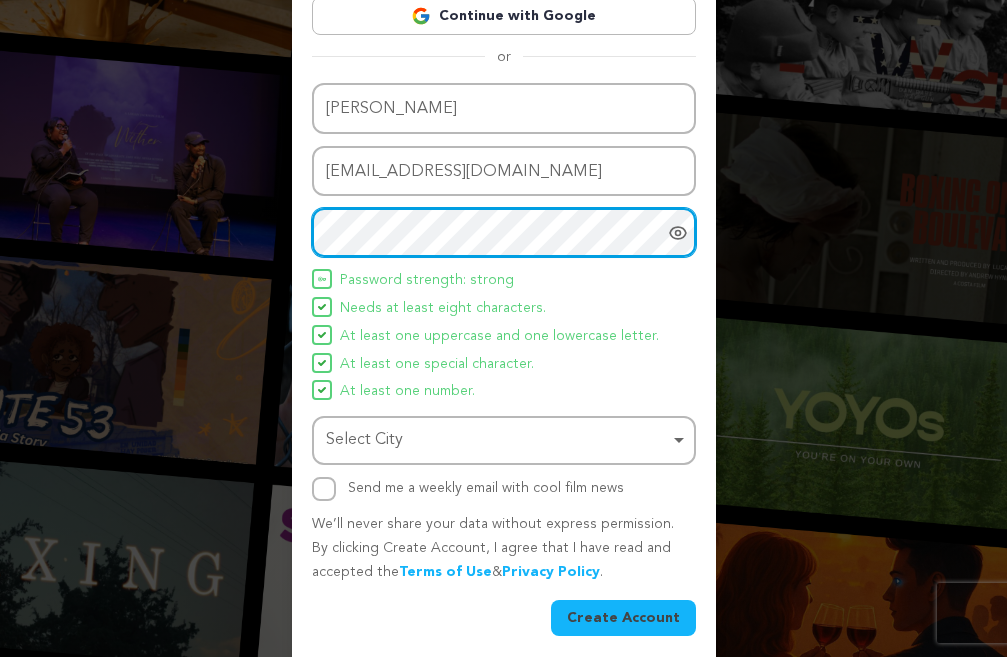 scroll, scrollTop: 200, scrollLeft: 0, axis: vertical 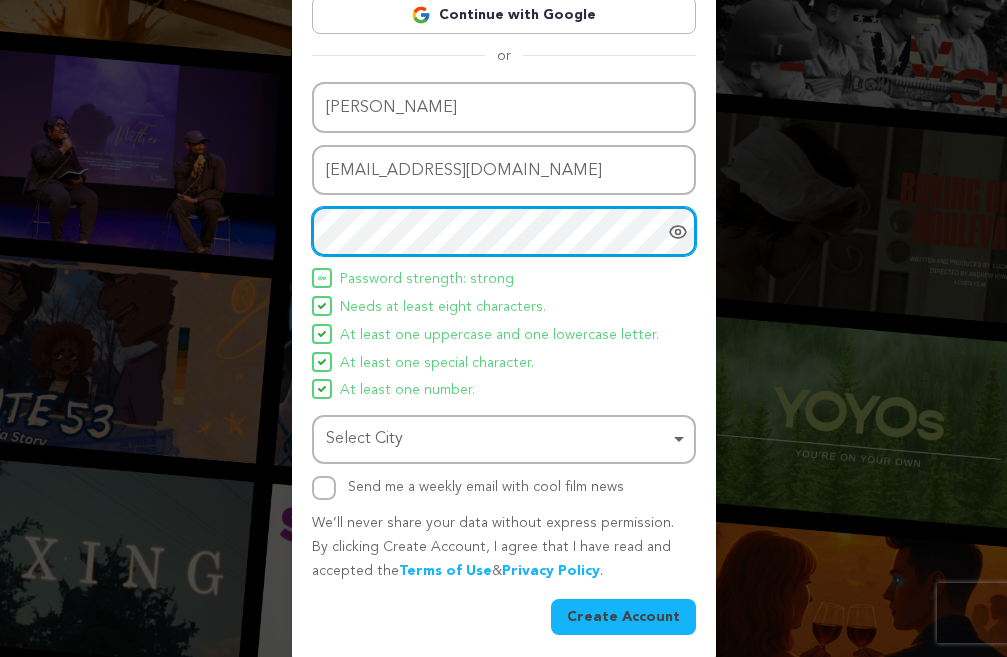 click on "Select City Remove item" at bounding box center [498, 439] 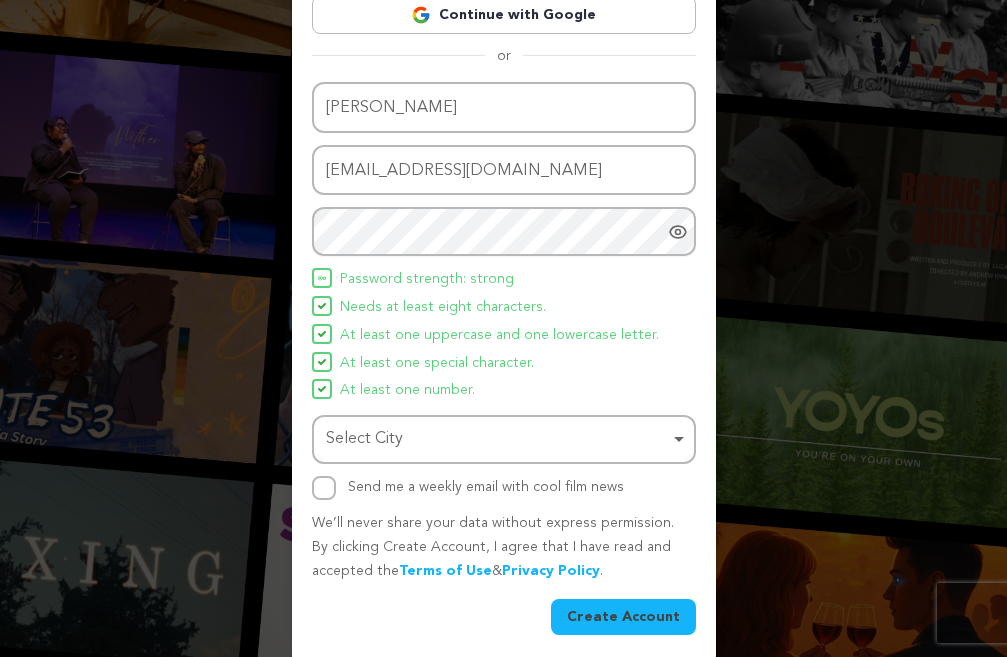 click on "Select City Remove item" at bounding box center [498, 439] 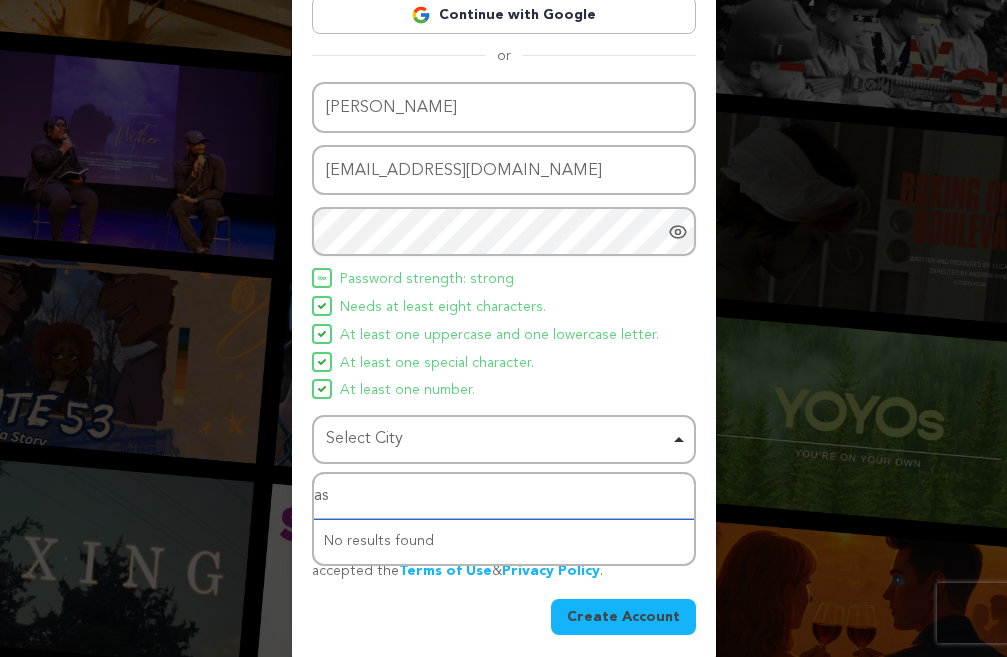 type on "a" 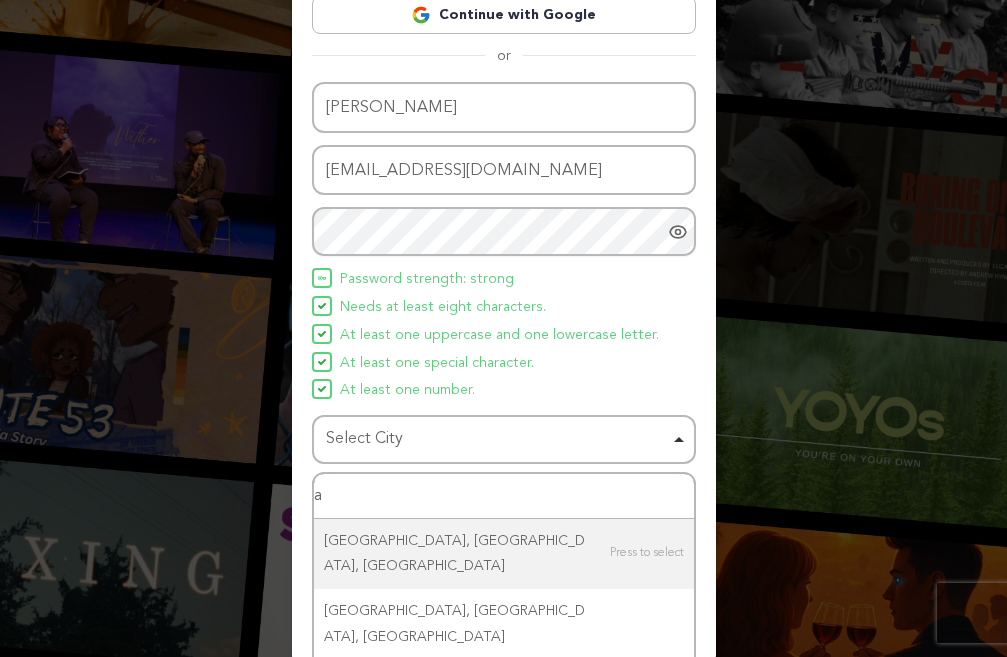 type 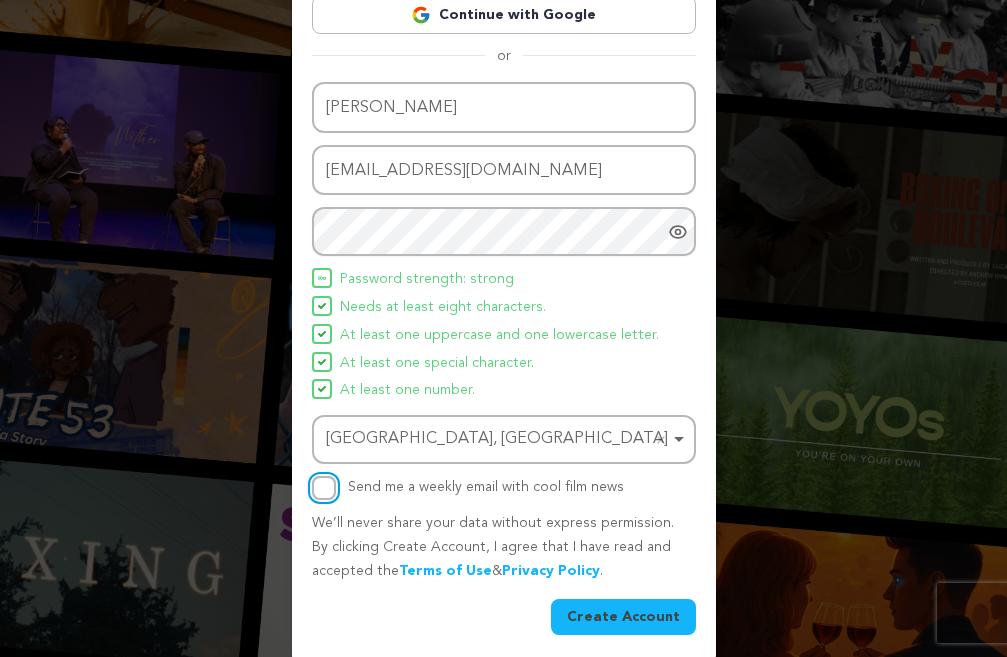 click on "Send me a weekly email with cool film news" at bounding box center (324, 488) 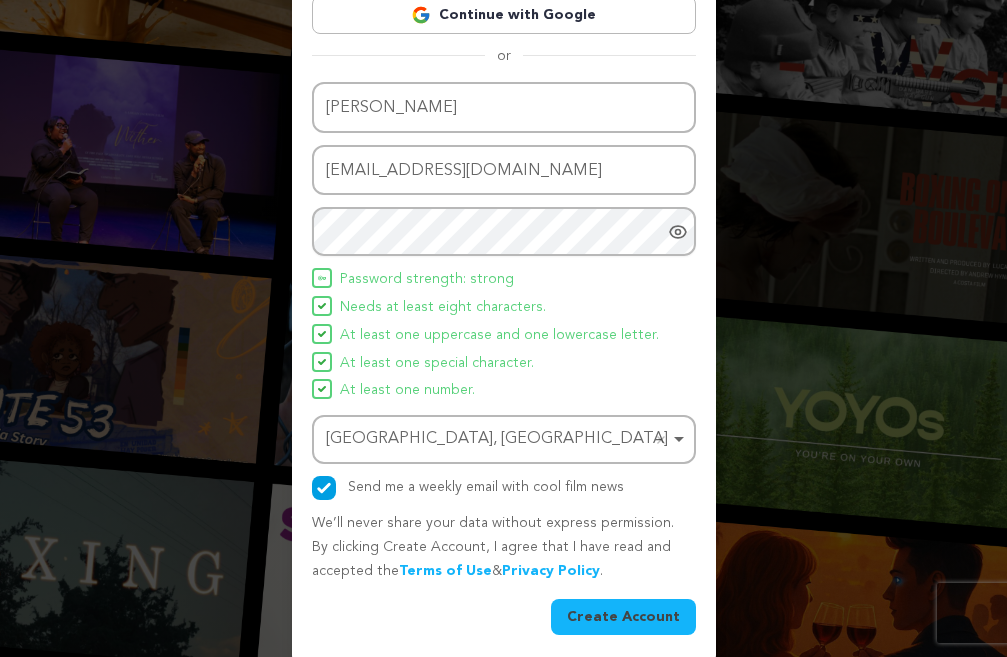 click on "Create Account" at bounding box center (623, 617) 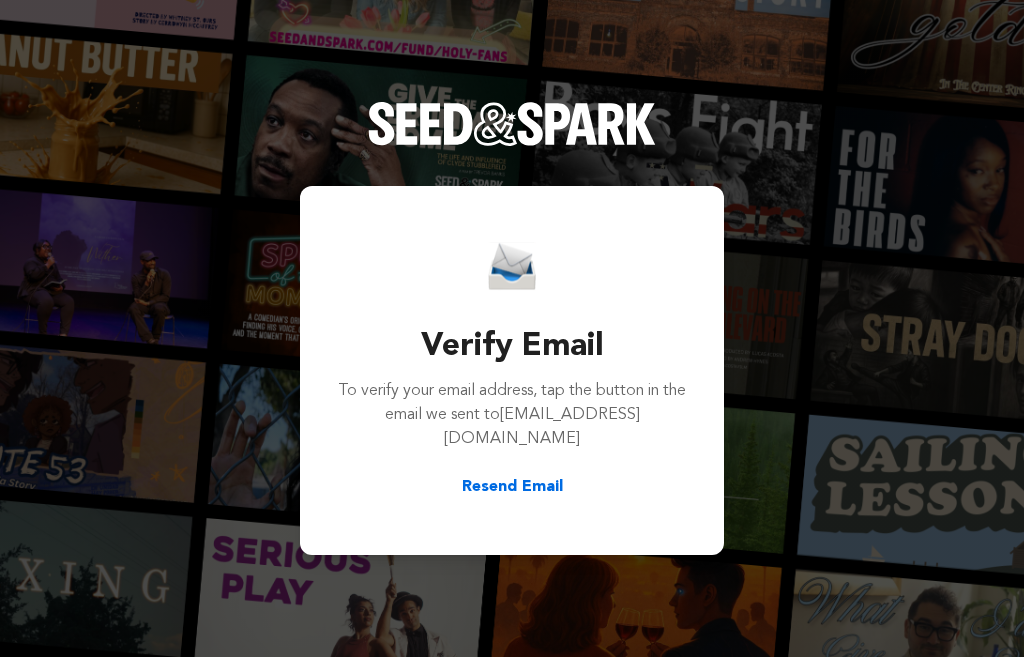 scroll, scrollTop: 0, scrollLeft: 0, axis: both 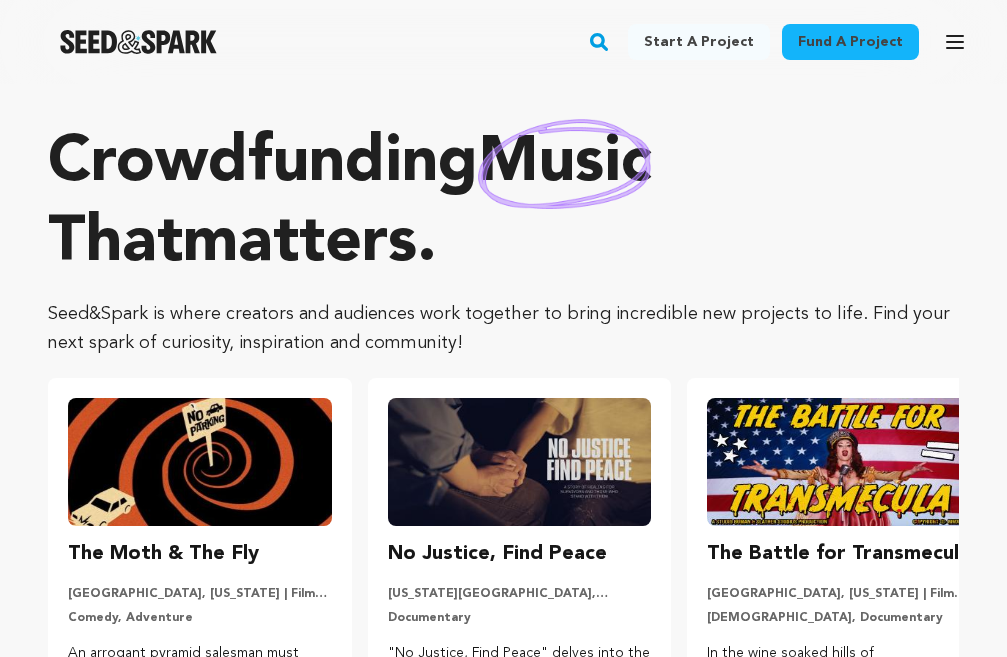 type on "xaxefe6380@jxbav.com" 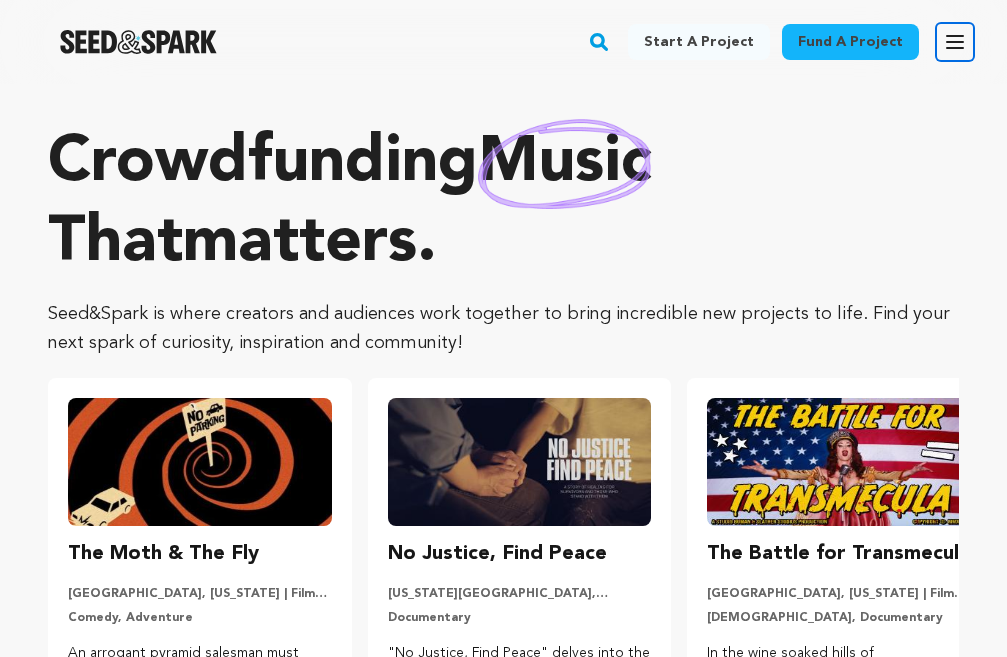 click 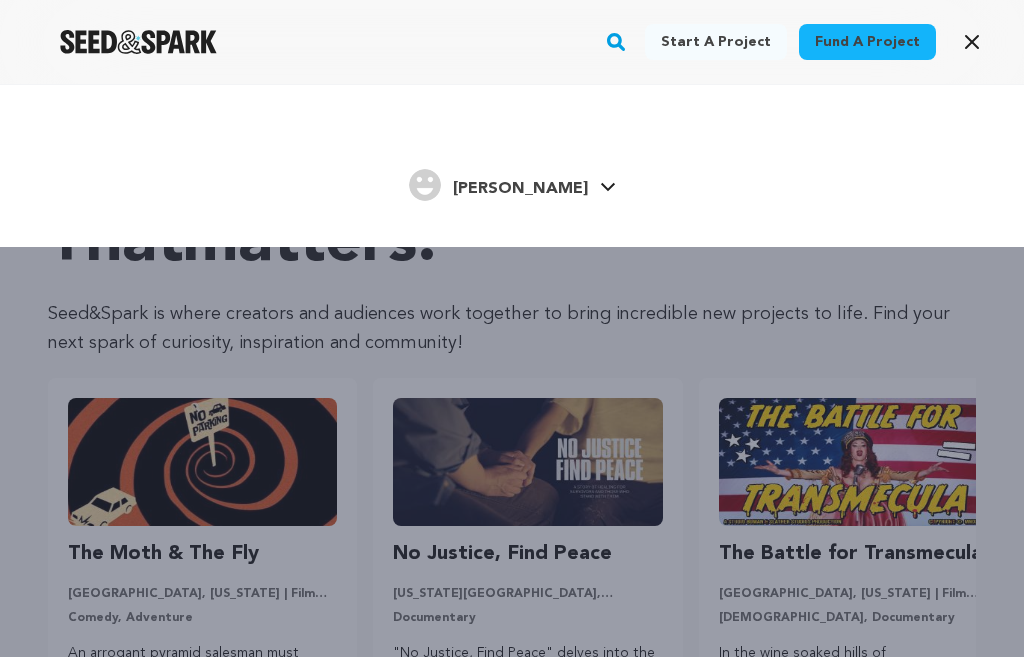 click on "[PERSON_NAME]" at bounding box center (520, 189) 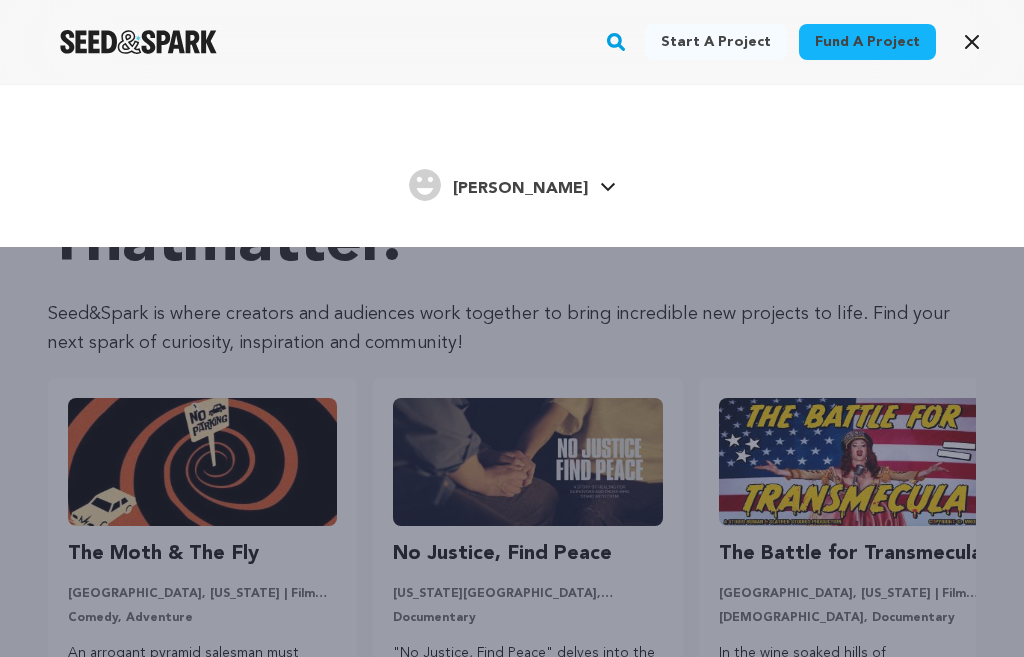 click on "Chirag
Chirag" at bounding box center [512, 183] 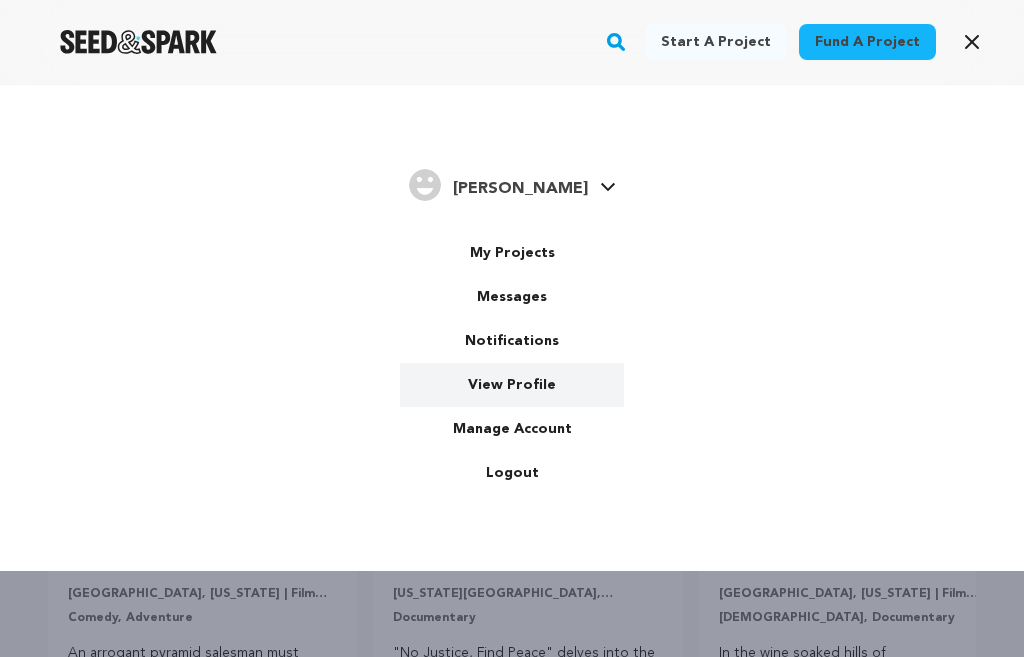 click on "View Profile" at bounding box center [512, 385] 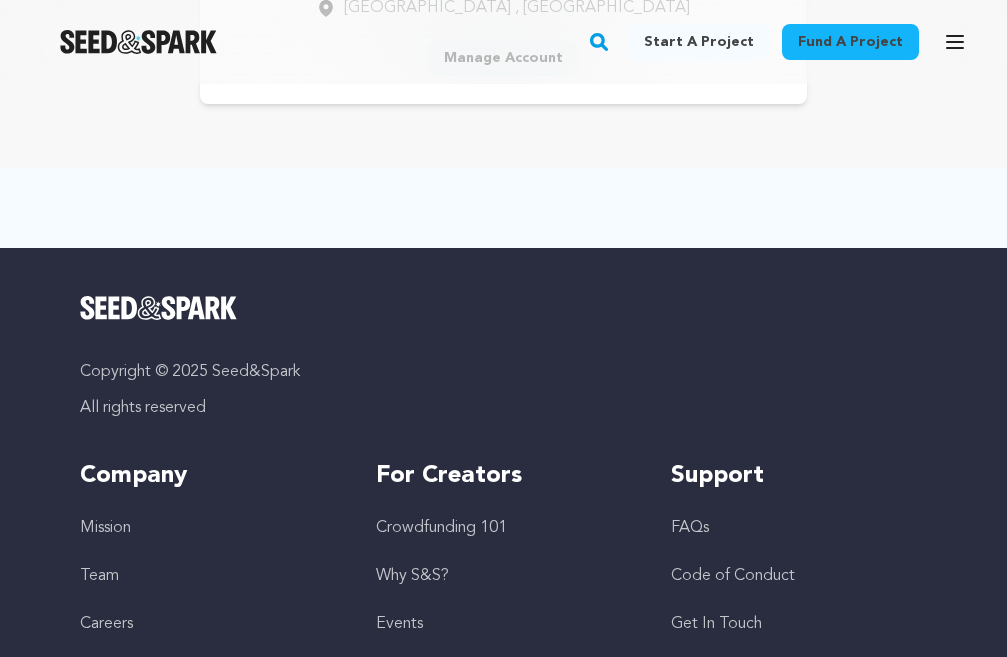 scroll, scrollTop: 0, scrollLeft: 0, axis: both 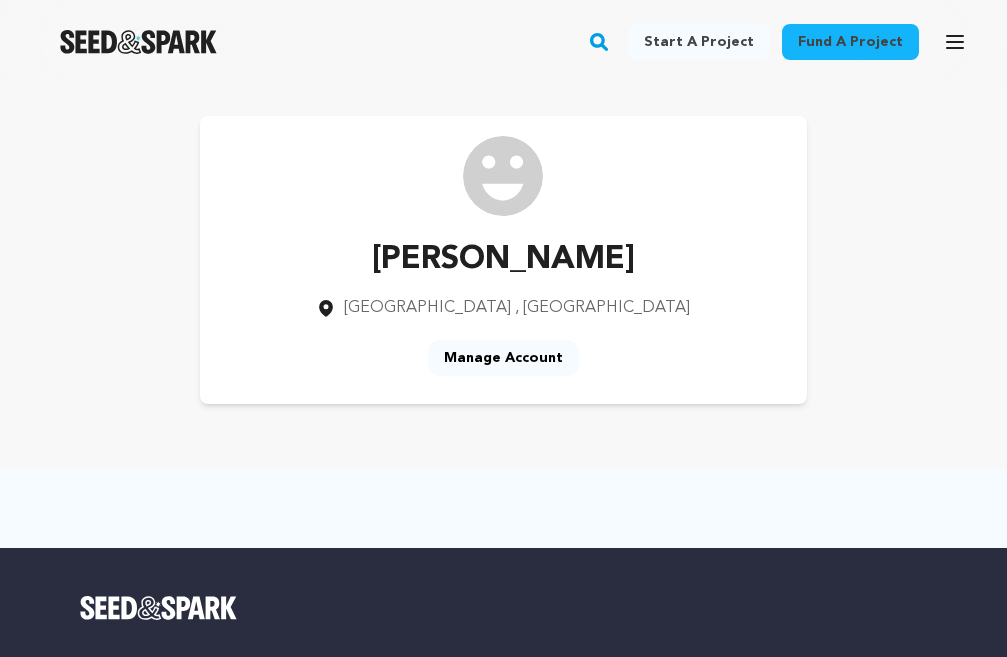click on "Manage Account" at bounding box center [503, 358] 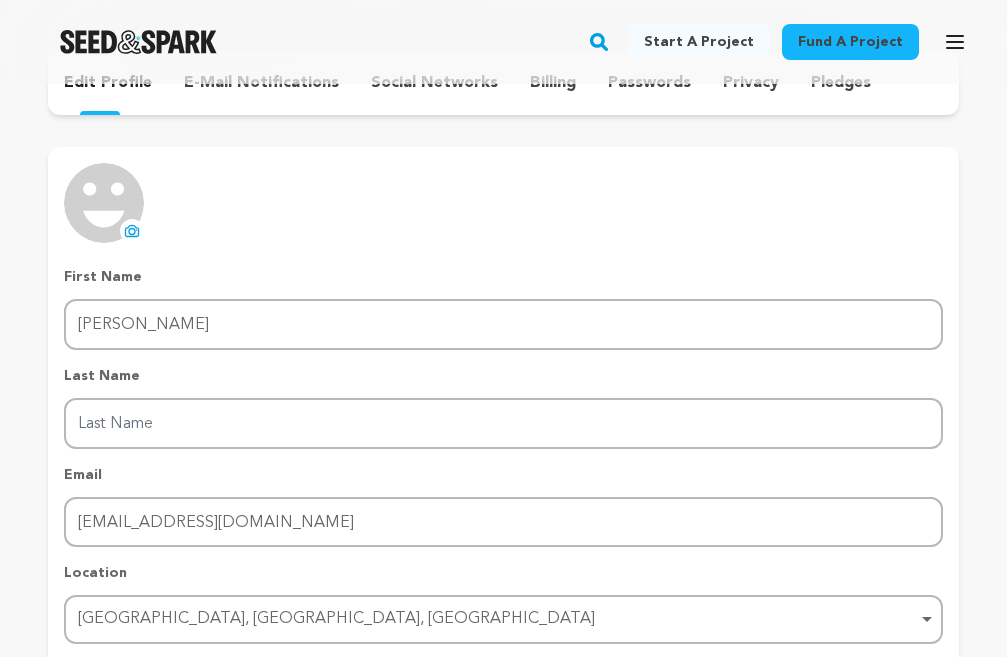 scroll, scrollTop: 0, scrollLeft: 0, axis: both 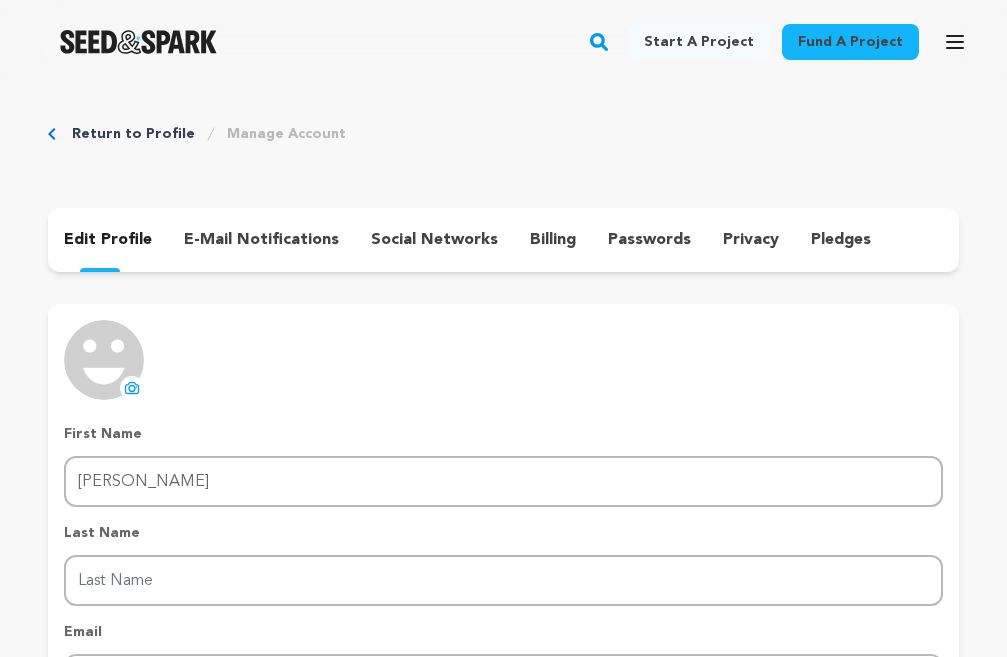 click on "social networks" at bounding box center (434, 240) 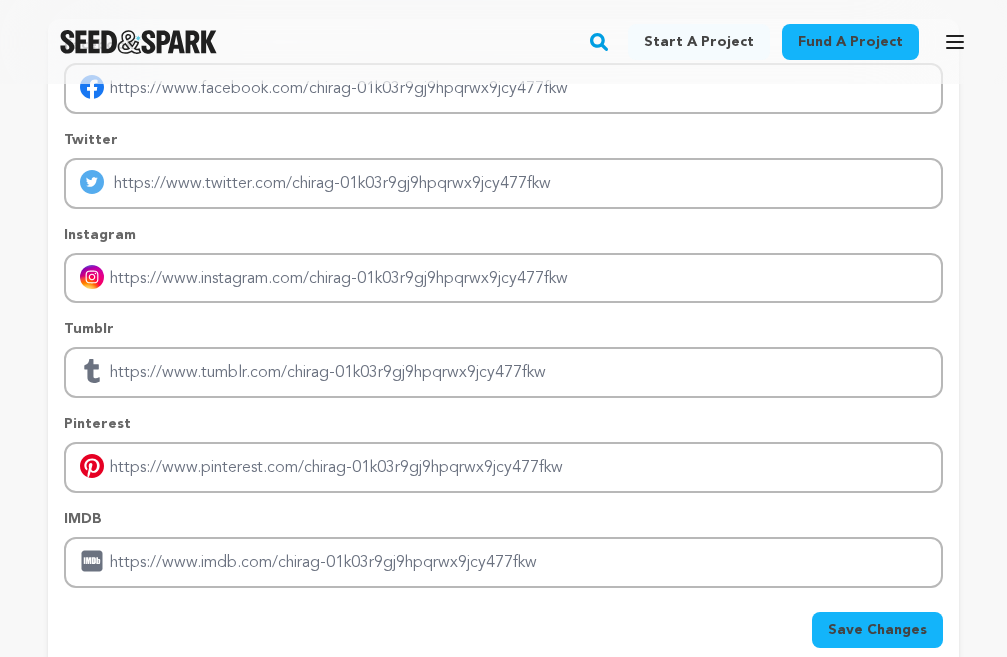 scroll, scrollTop: 400, scrollLeft: 0, axis: vertical 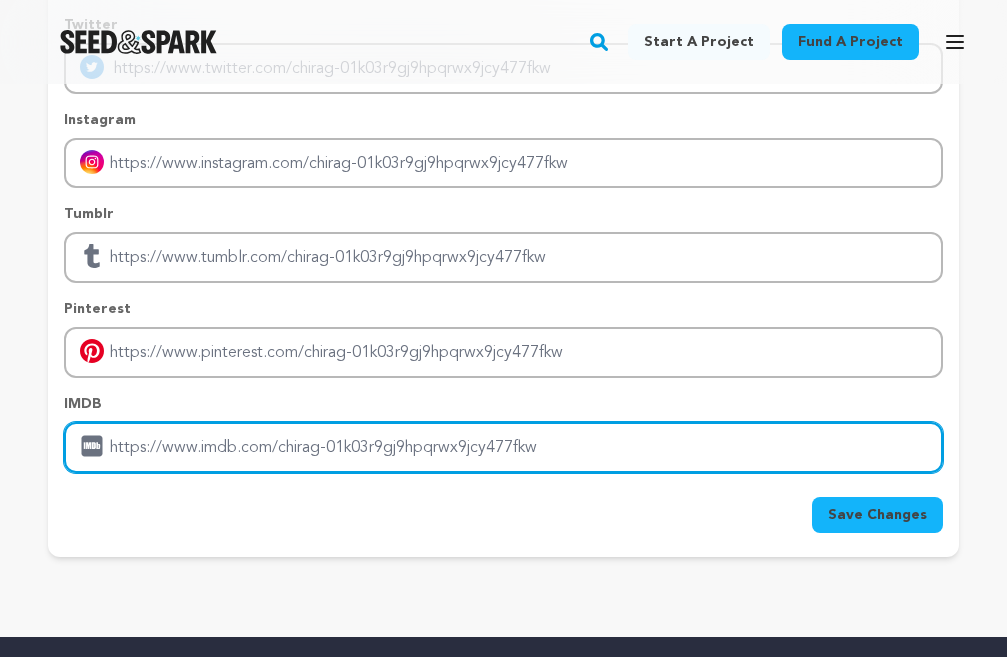 click at bounding box center (503, 447) 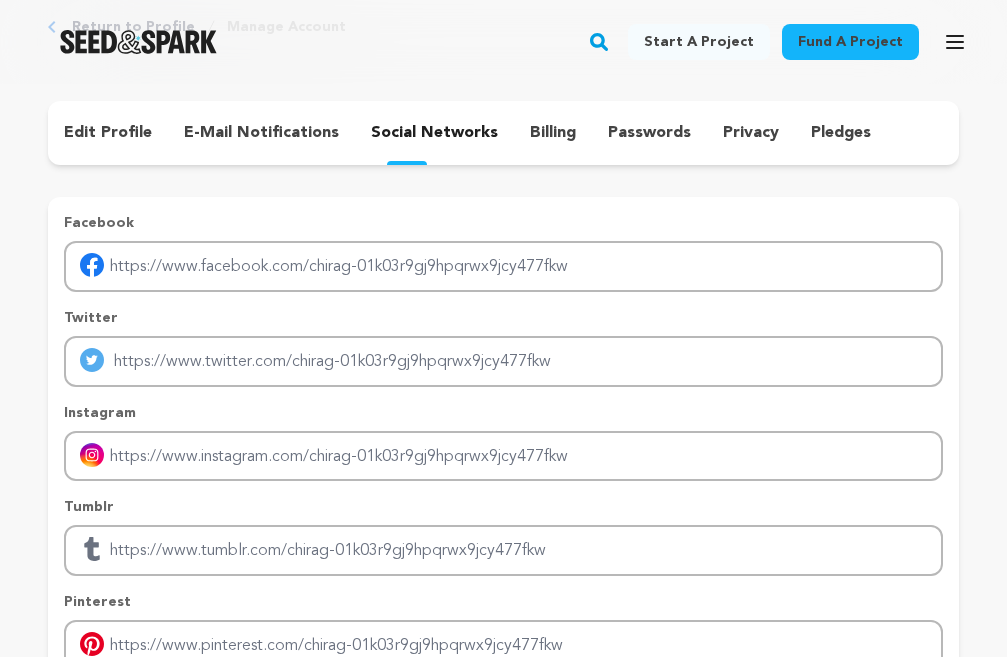 scroll, scrollTop: 300, scrollLeft: 0, axis: vertical 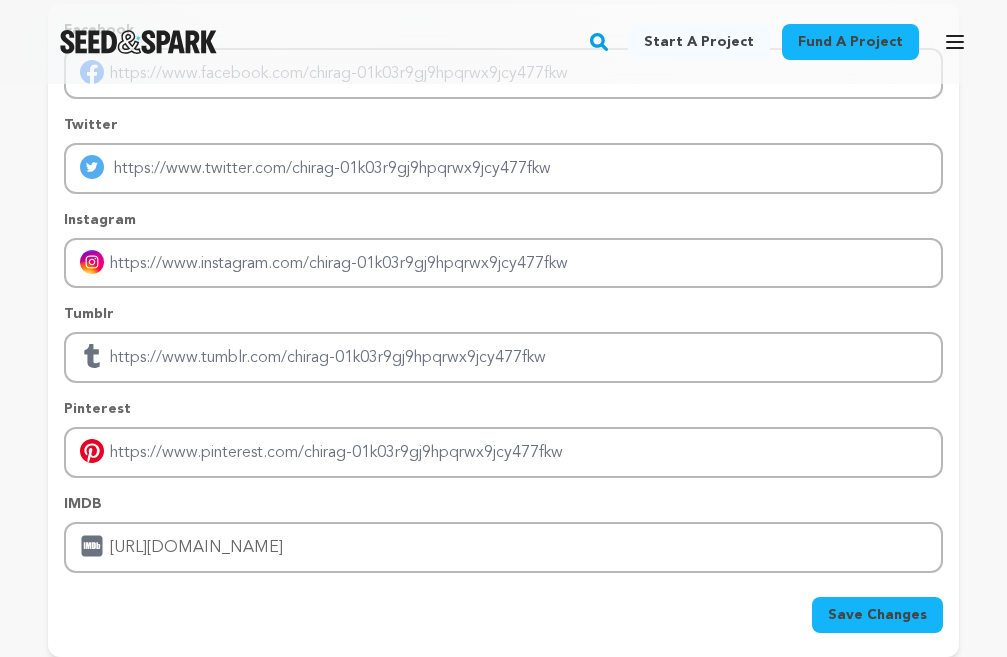 click on "Save Changes" at bounding box center (877, 615) 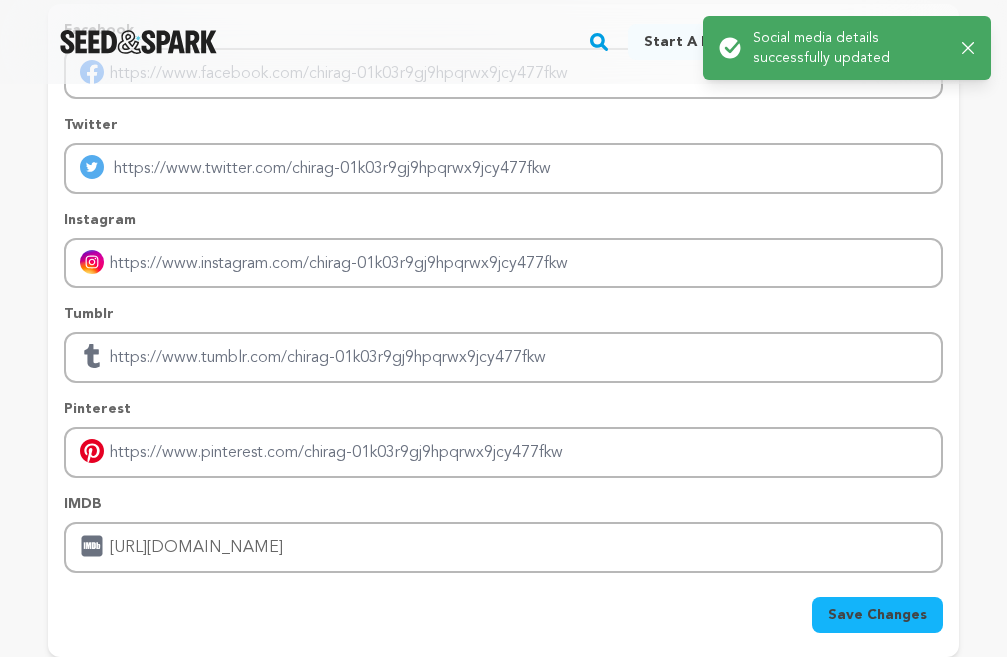click on "Social media details successfully updated" at bounding box center [849, 48] 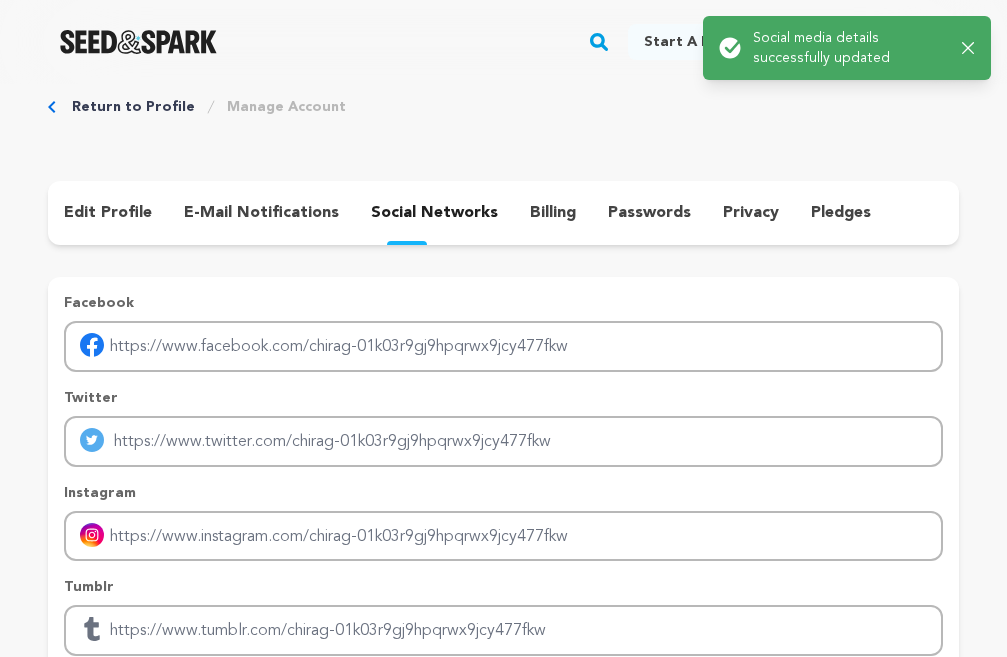 scroll, scrollTop: 0, scrollLeft: 0, axis: both 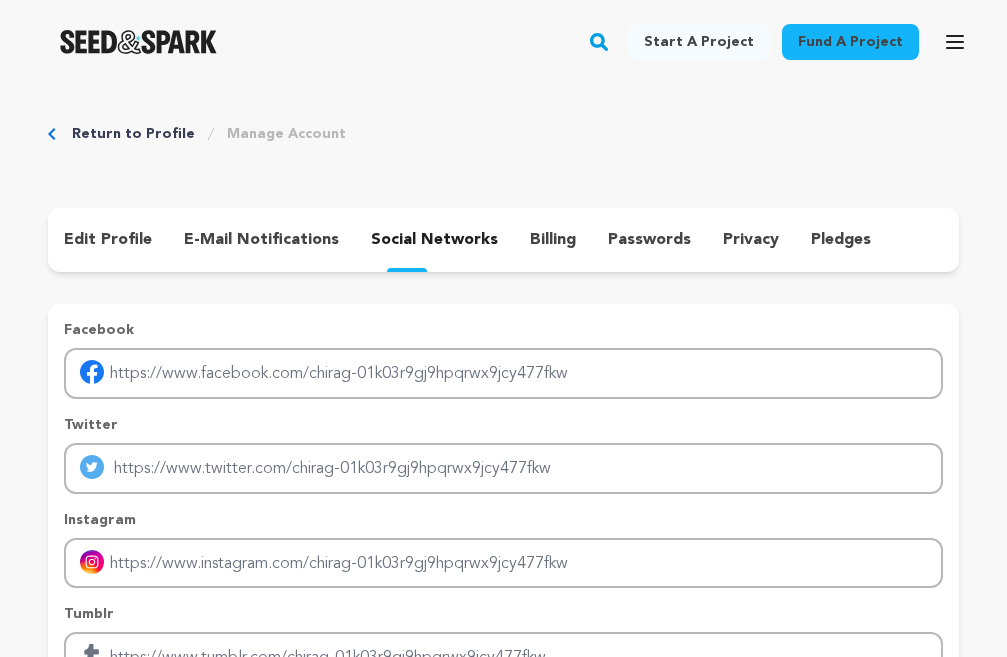 click on "Return to Profile" at bounding box center (133, 134) 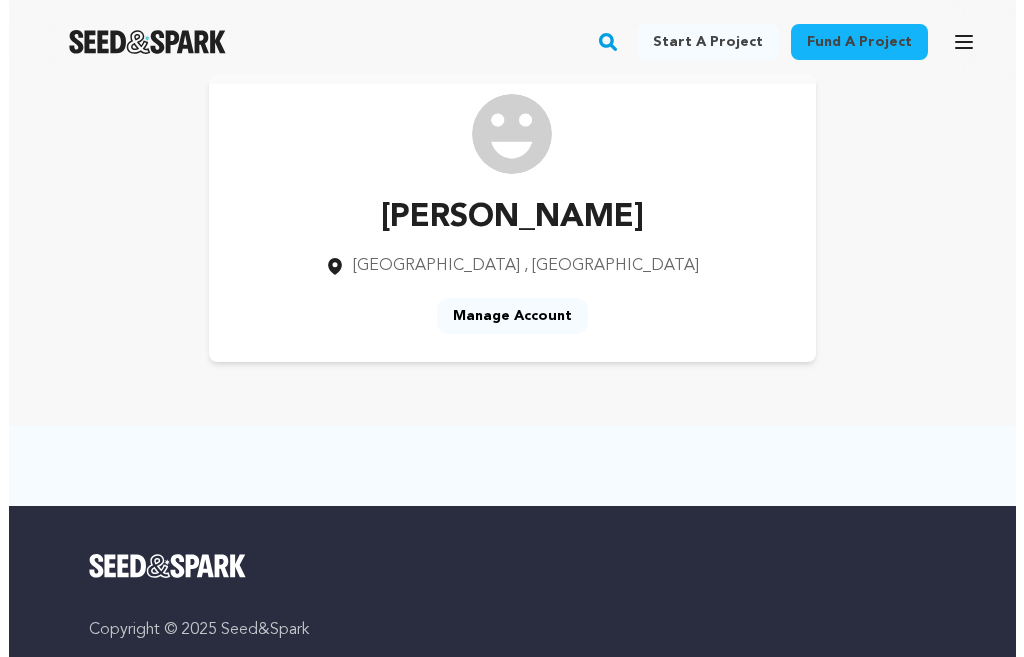 scroll, scrollTop: 41, scrollLeft: 0, axis: vertical 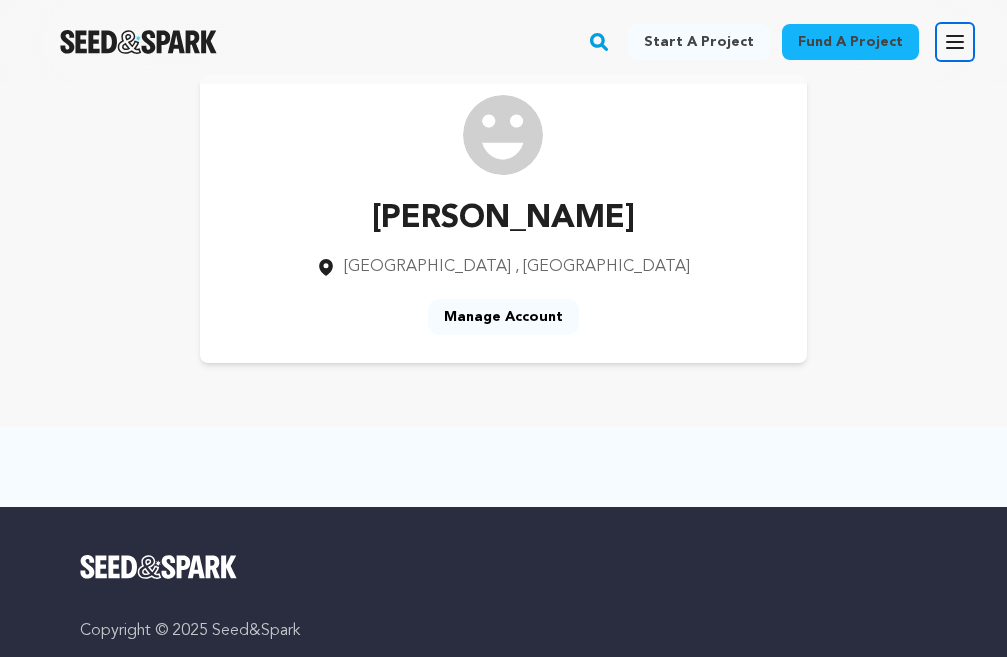 click 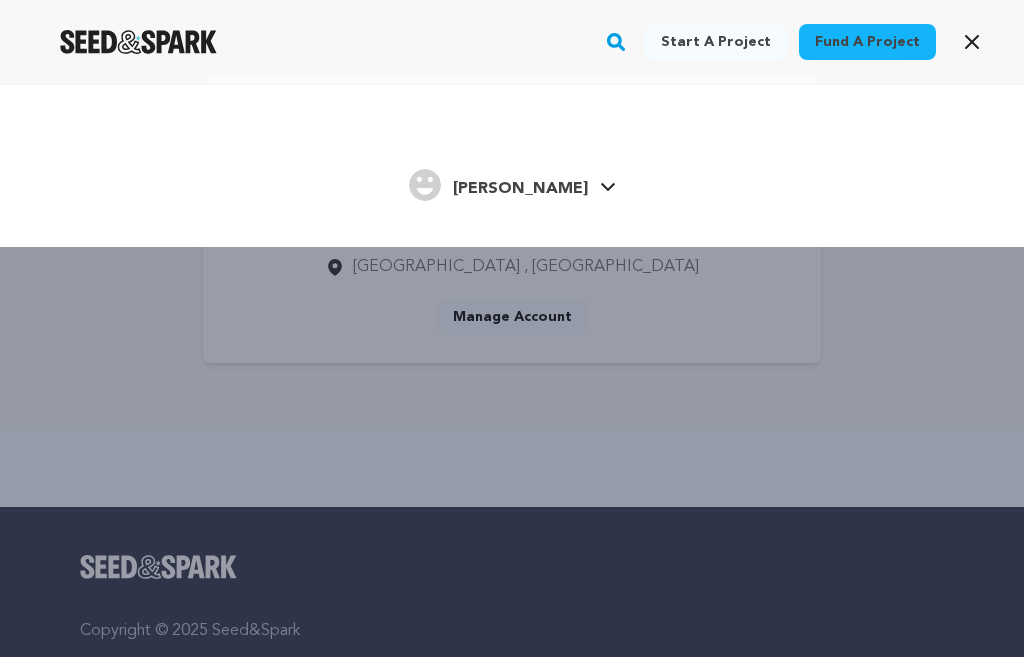 click on "[PERSON_NAME]" at bounding box center [520, 189] 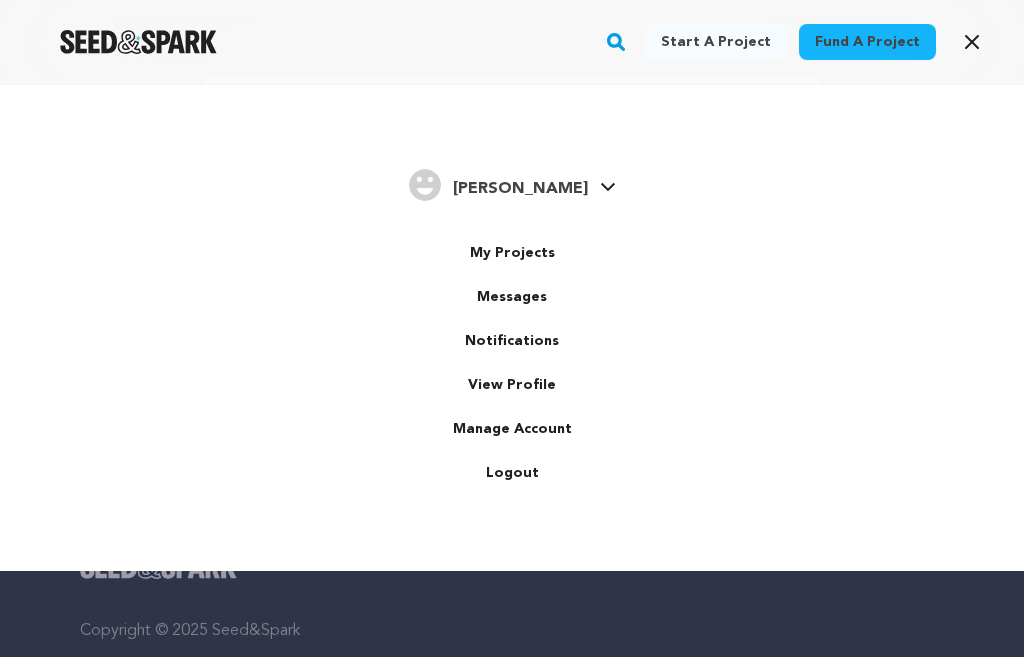 scroll, scrollTop: 0, scrollLeft: 0, axis: both 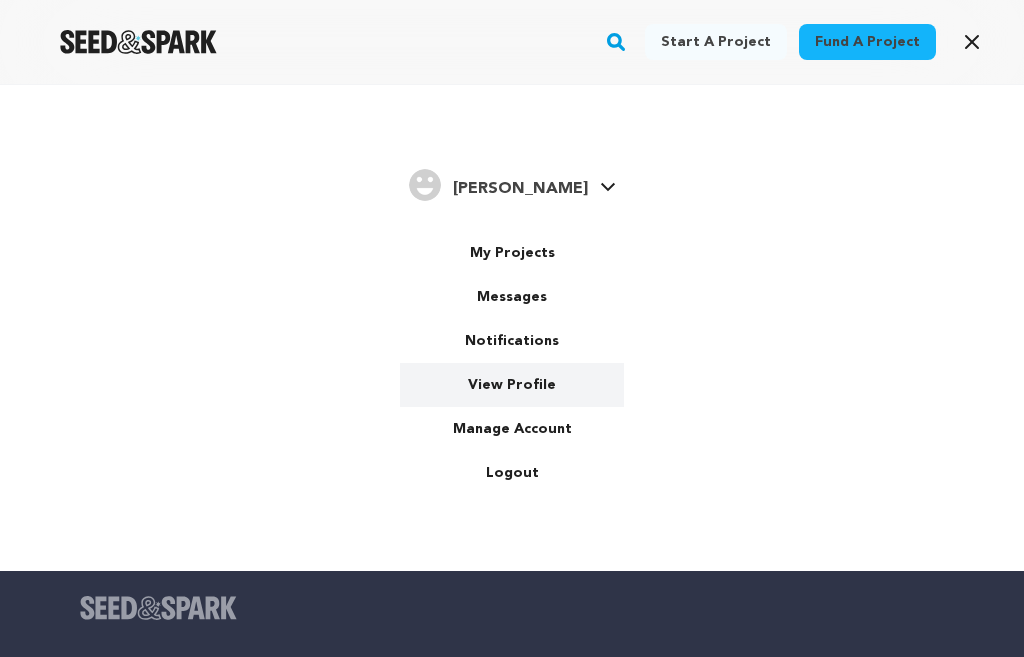 click on "View Profile" at bounding box center [512, 385] 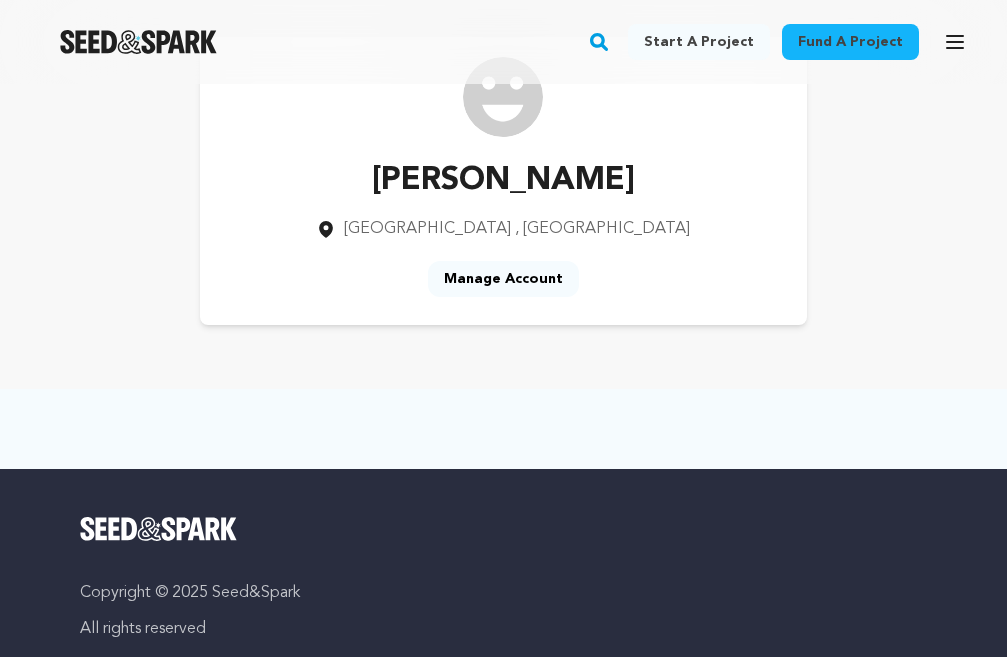 scroll, scrollTop: 0, scrollLeft: 0, axis: both 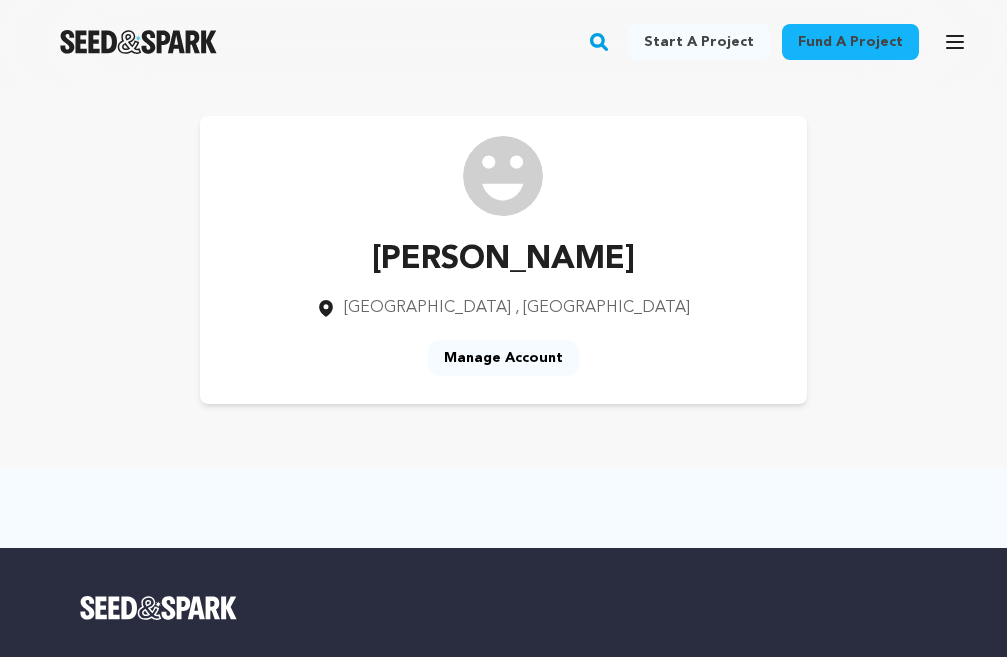 click on "Manage Account" at bounding box center (503, 358) 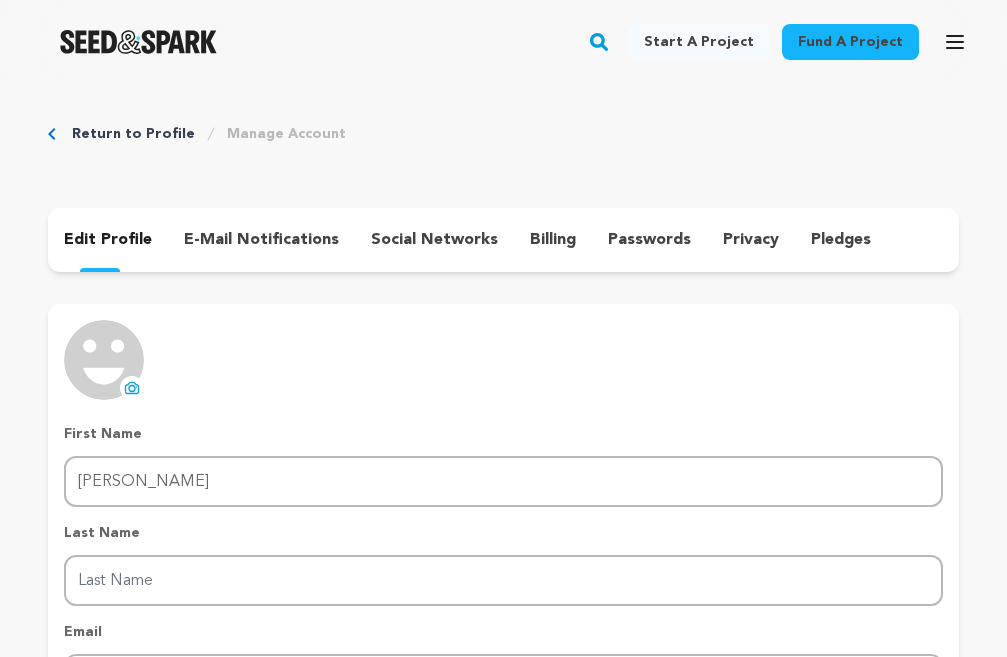 scroll, scrollTop: 0, scrollLeft: 0, axis: both 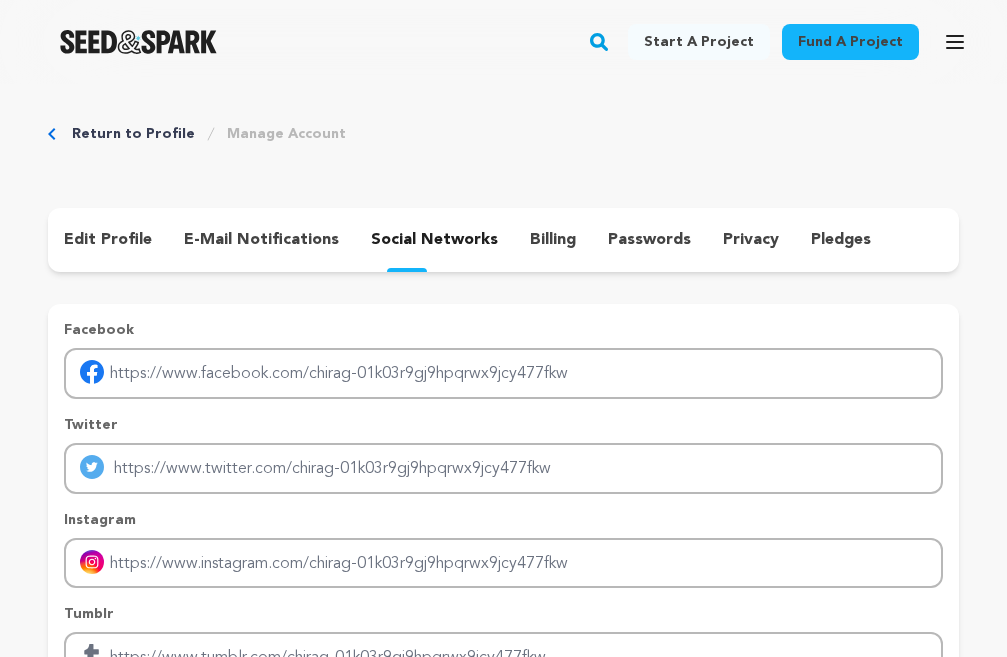 click on "billing" at bounding box center (553, 240) 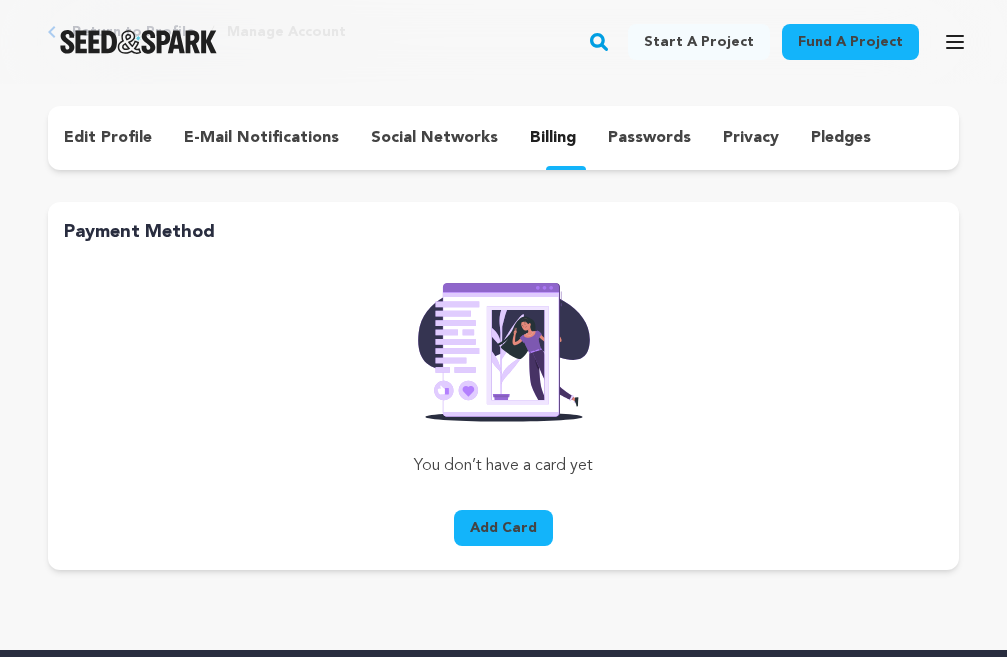 scroll, scrollTop: 0, scrollLeft: 0, axis: both 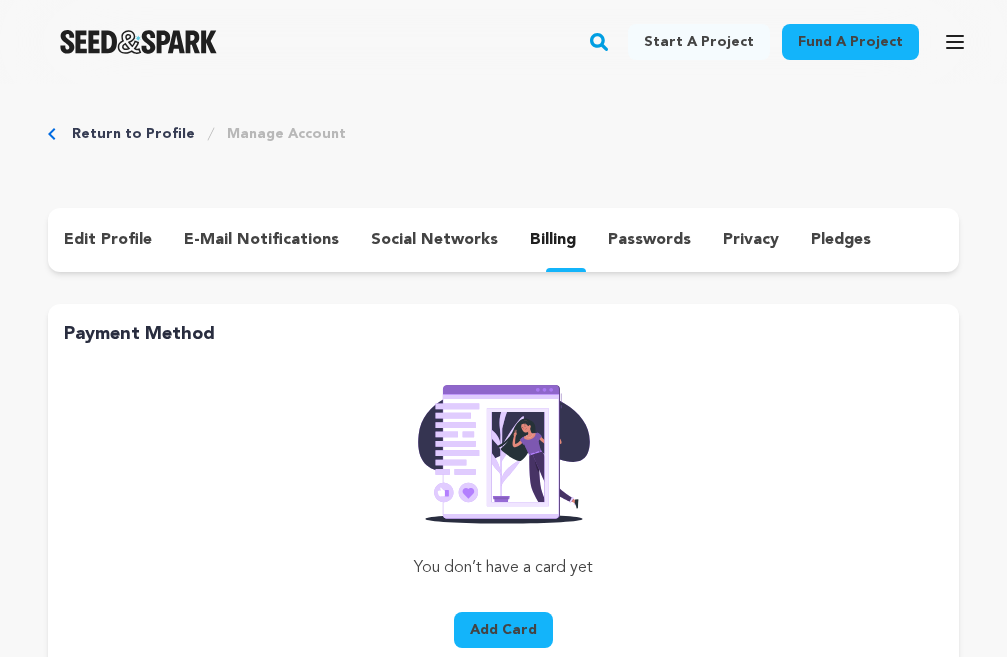 click on "passwords" at bounding box center [649, 240] 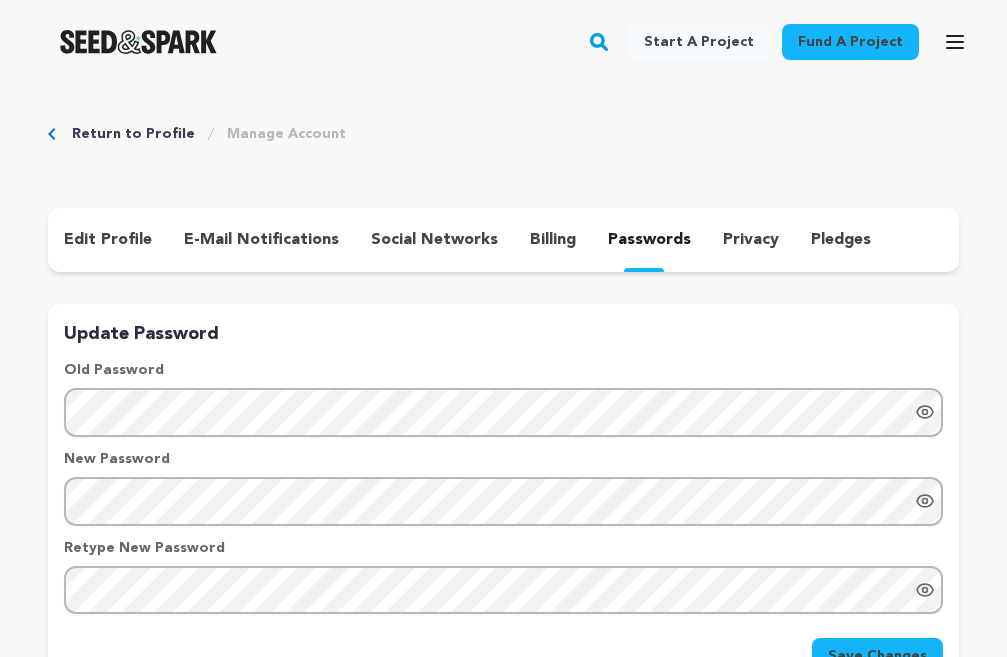 click on "privacy" at bounding box center (751, 240) 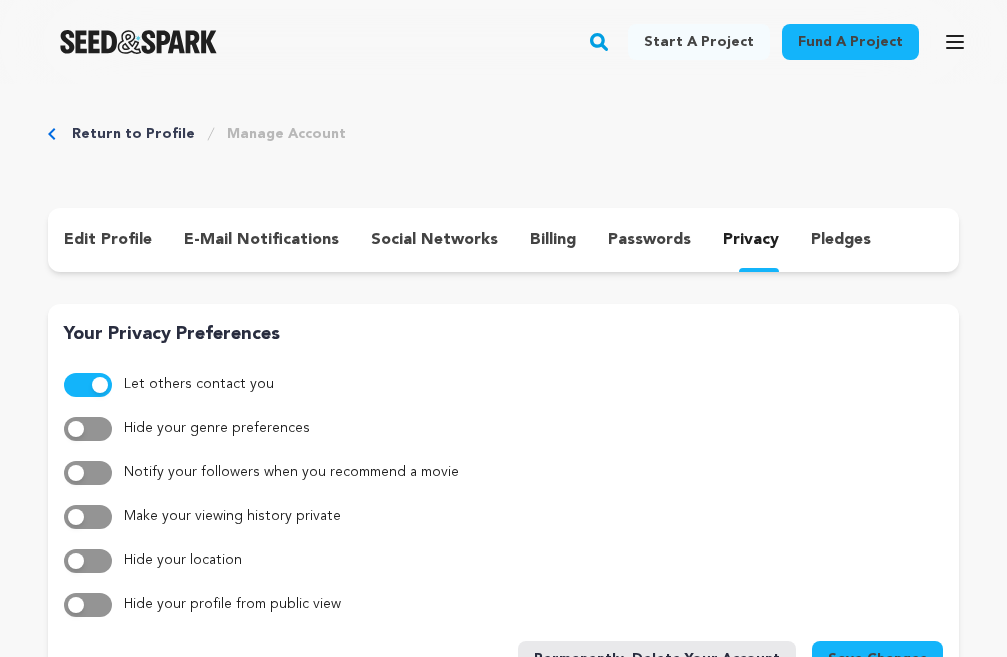 click on "pledges" at bounding box center (841, 240) 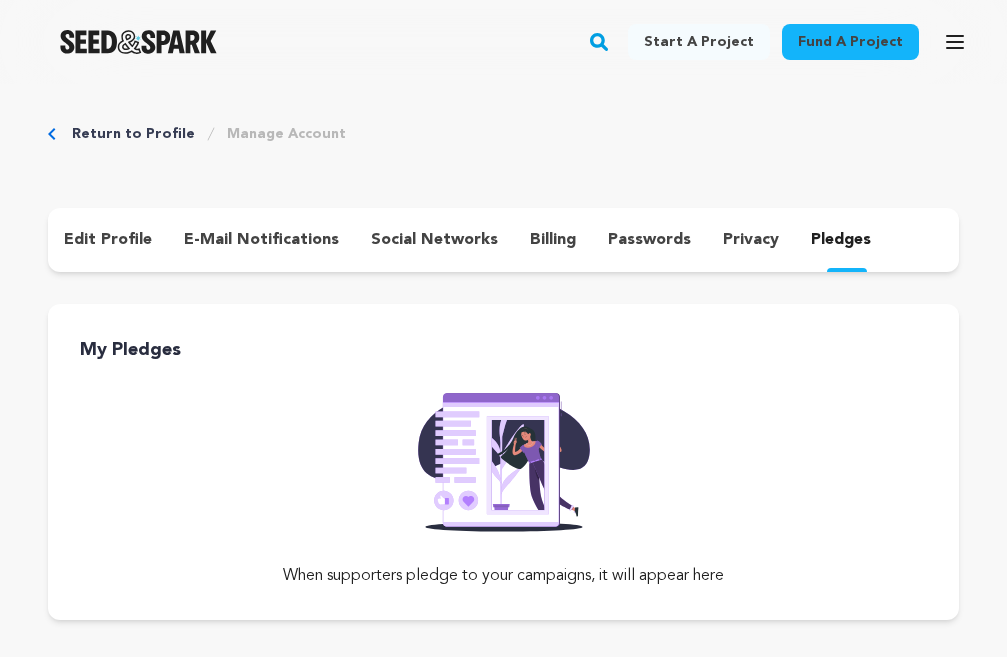 click on "e-mail notifications" at bounding box center [261, 240] 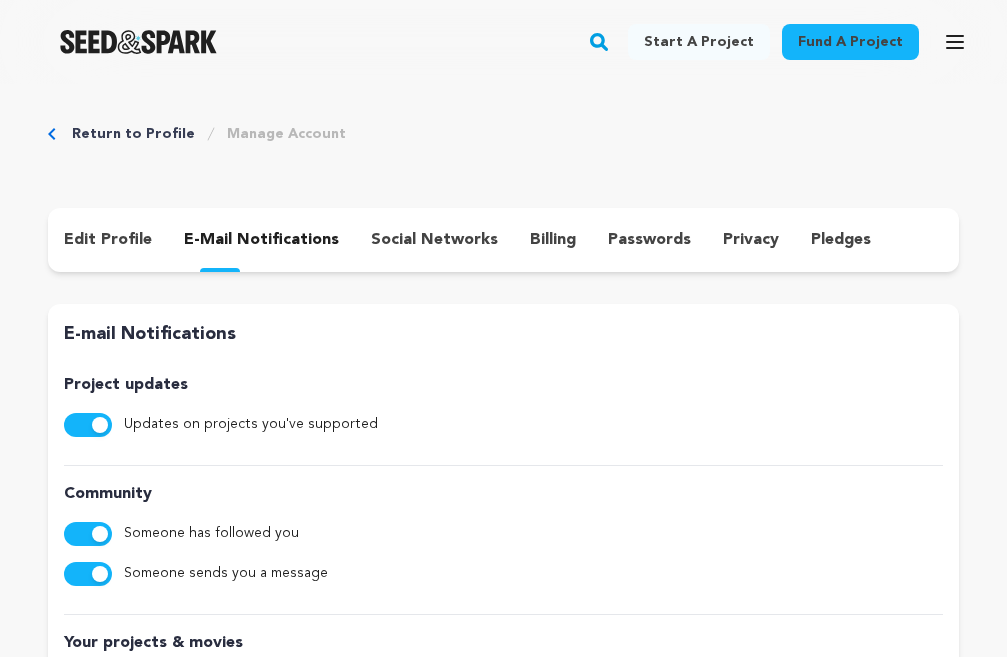 click on "edit profile" at bounding box center [108, 240] 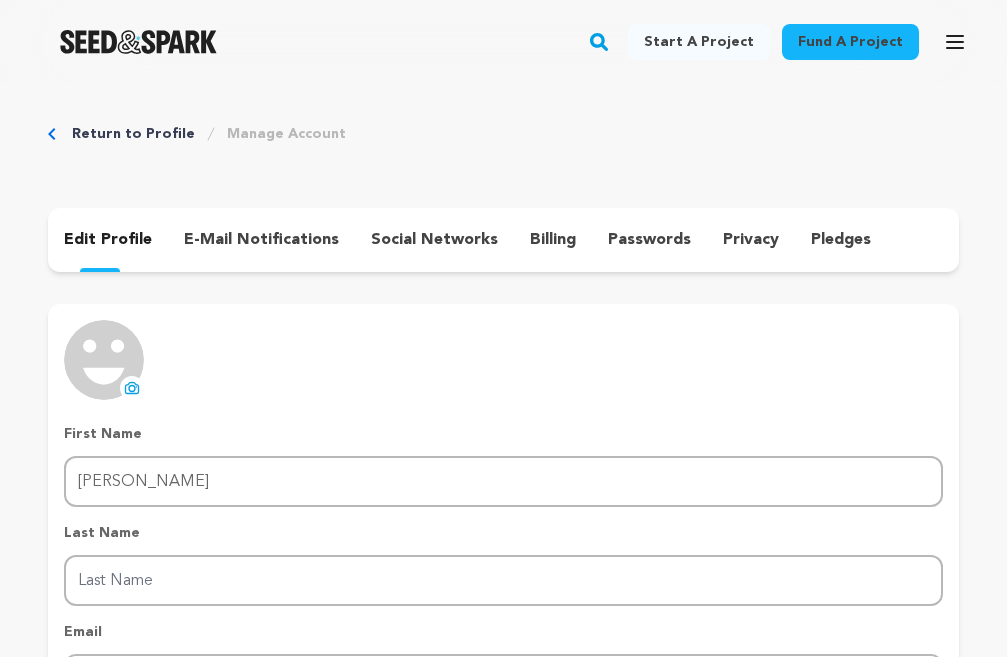 click on "Return to Profile" at bounding box center (133, 134) 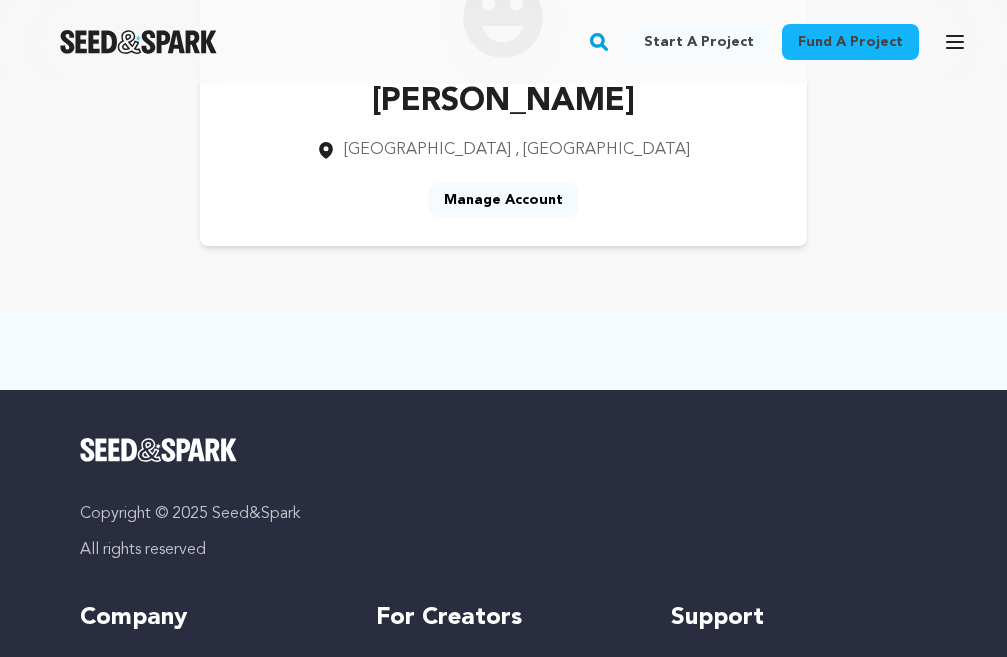 scroll, scrollTop: 0, scrollLeft: 0, axis: both 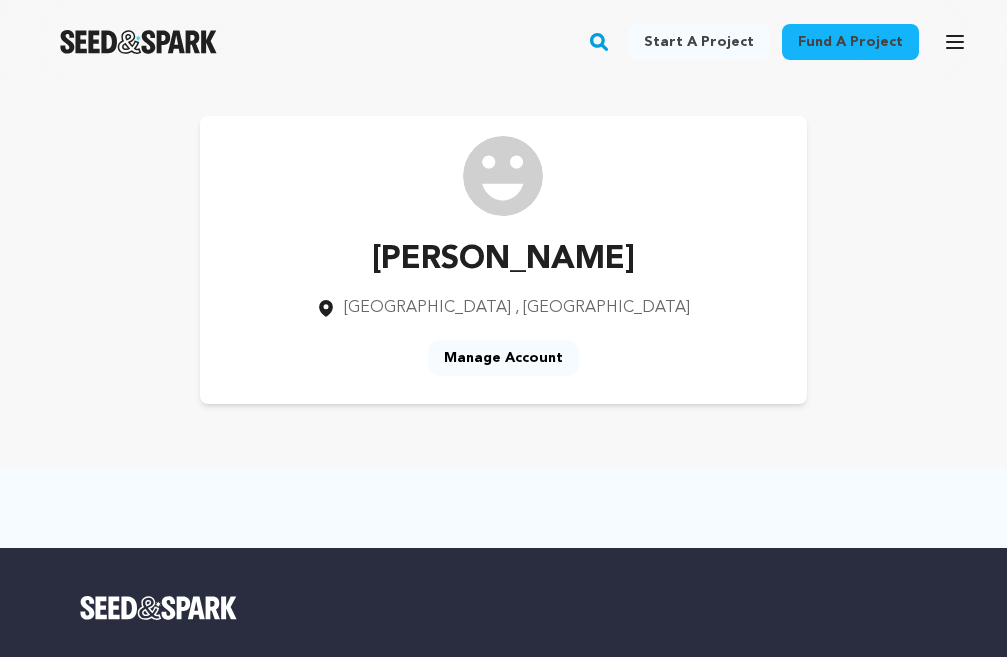 click on "Manage Account" at bounding box center [503, 358] 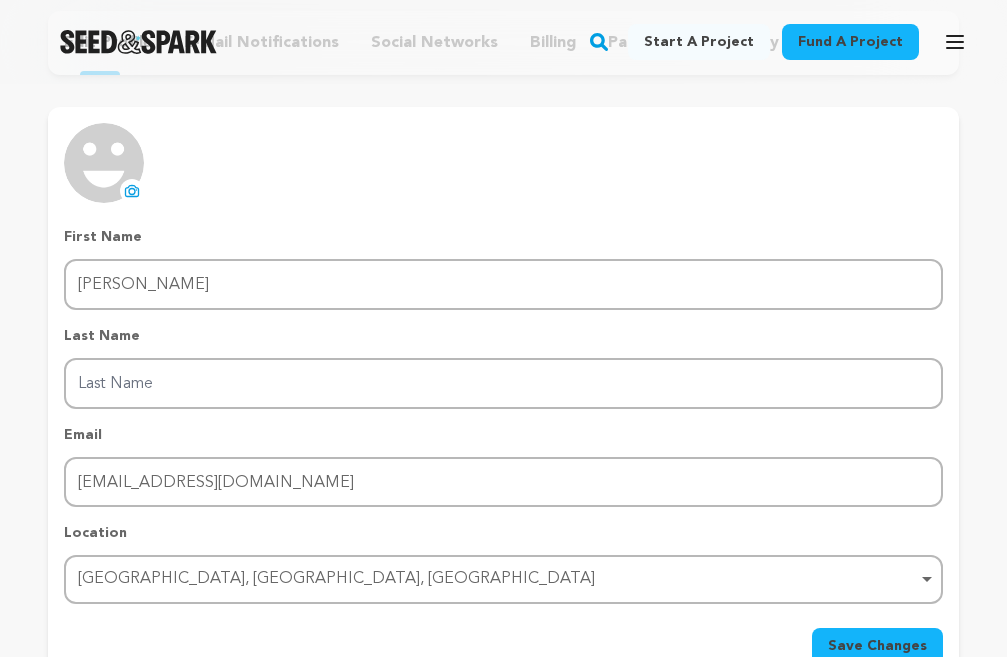 scroll, scrollTop: 200, scrollLeft: 0, axis: vertical 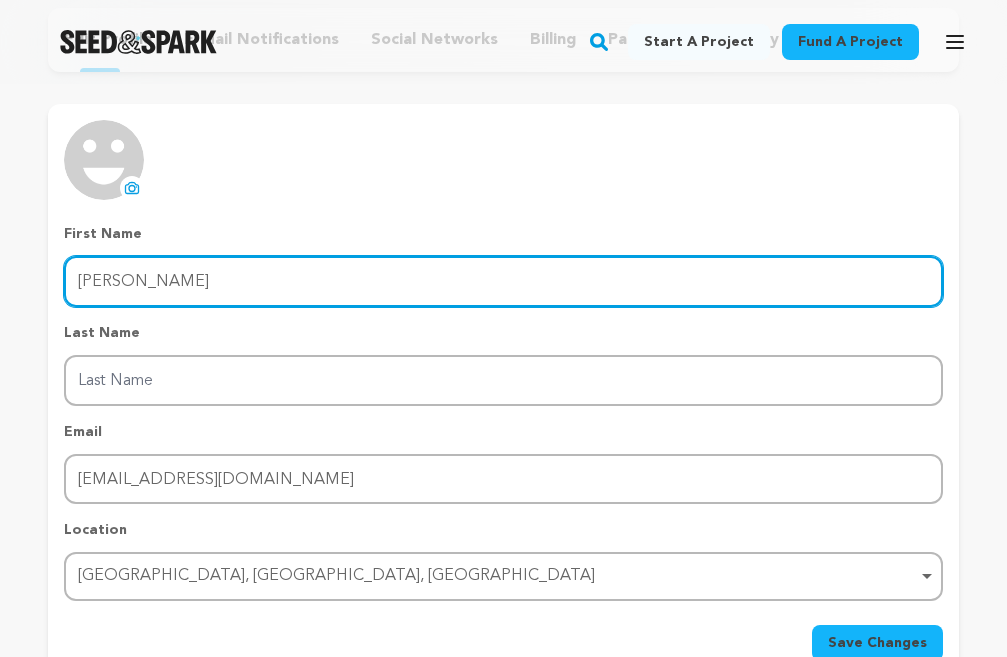 click on "[PERSON_NAME]" at bounding box center (503, 281) 